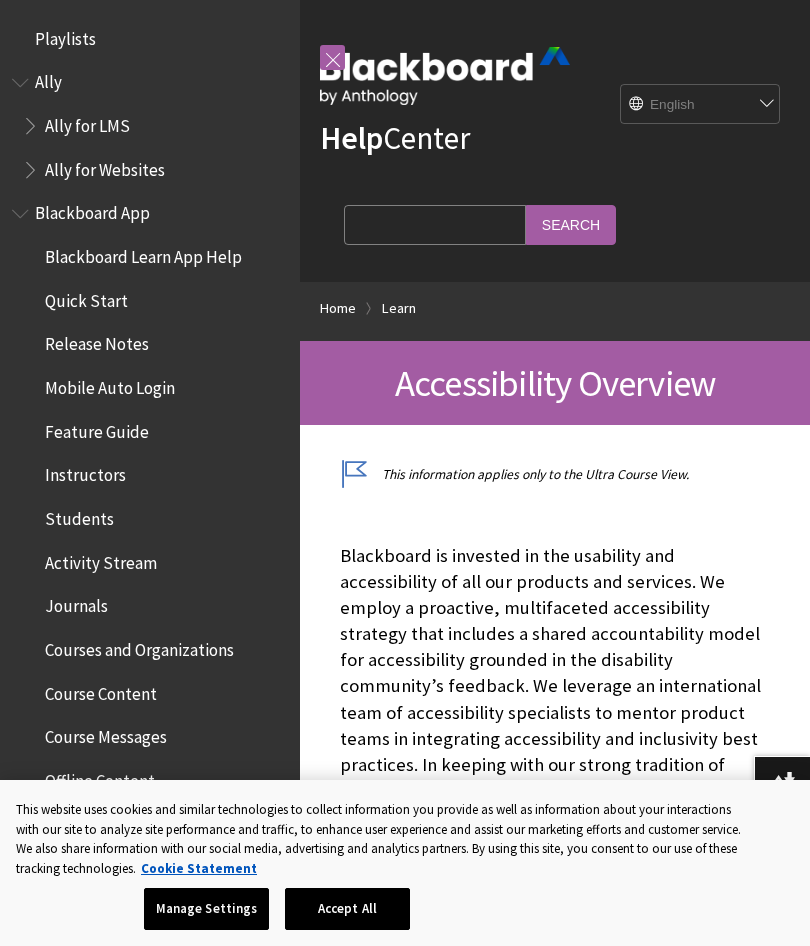 scroll, scrollTop: 0, scrollLeft: 0, axis: both 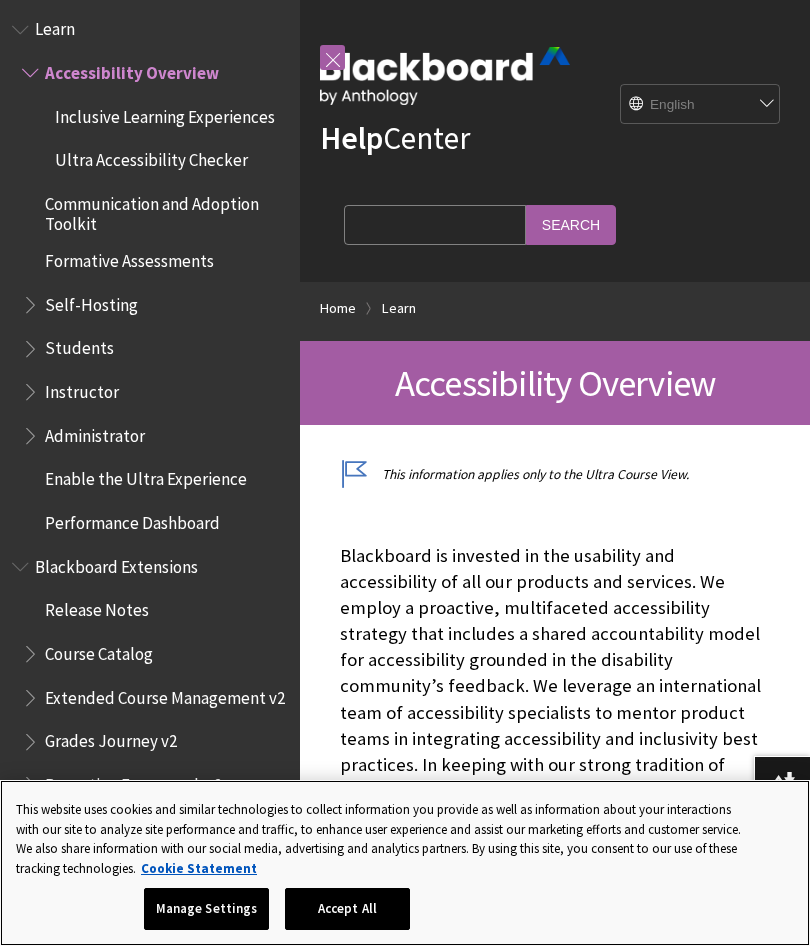 click on "Accept All" at bounding box center [347, 909] 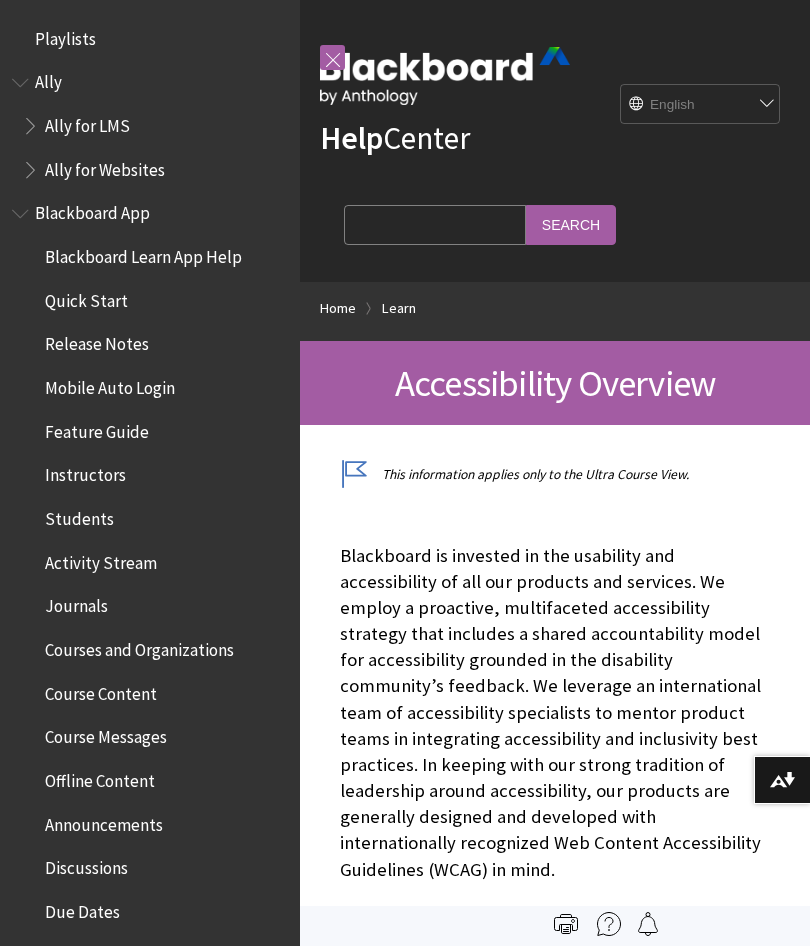 scroll, scrollTop: 0, scrollLeft: 0, axis: both 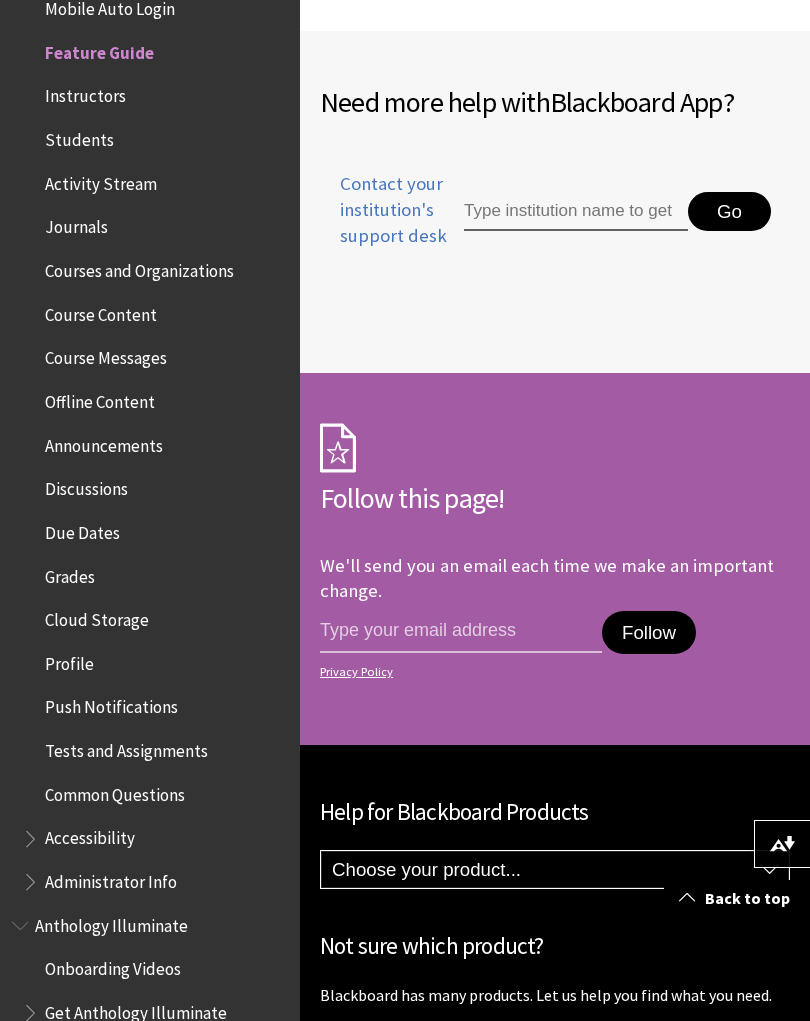 click on "Instructors" at bounding box center (85, 93) 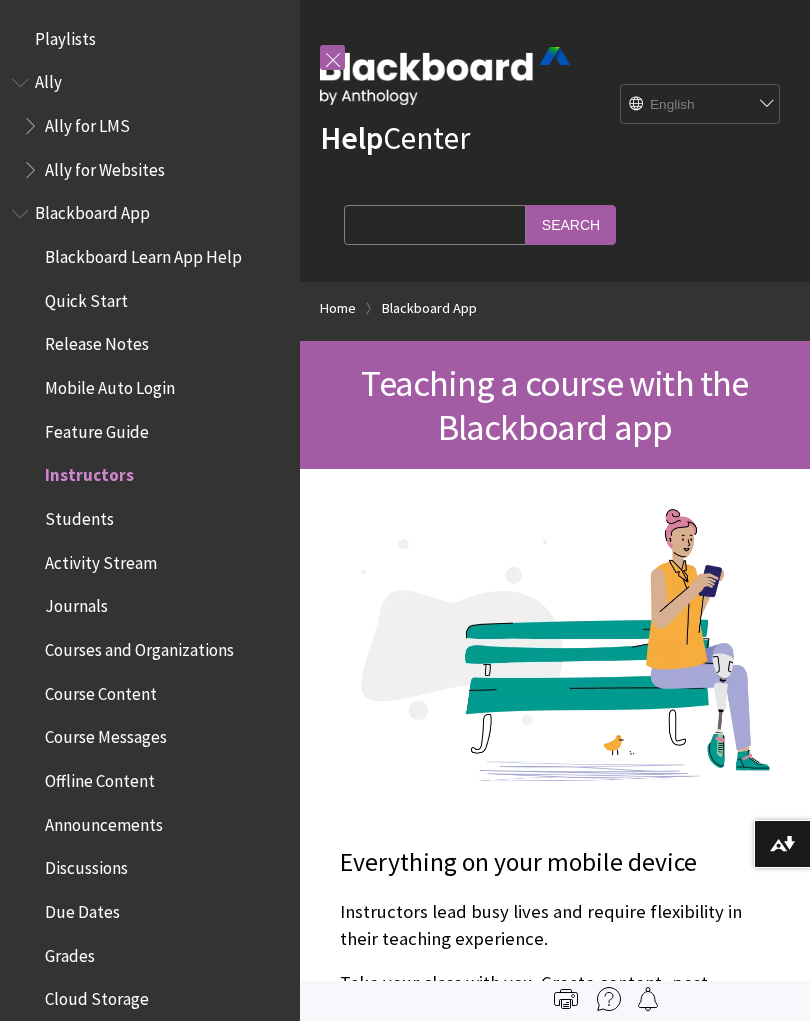 scroll, scrollTop: 0, scrollLeft: 0, axis: both 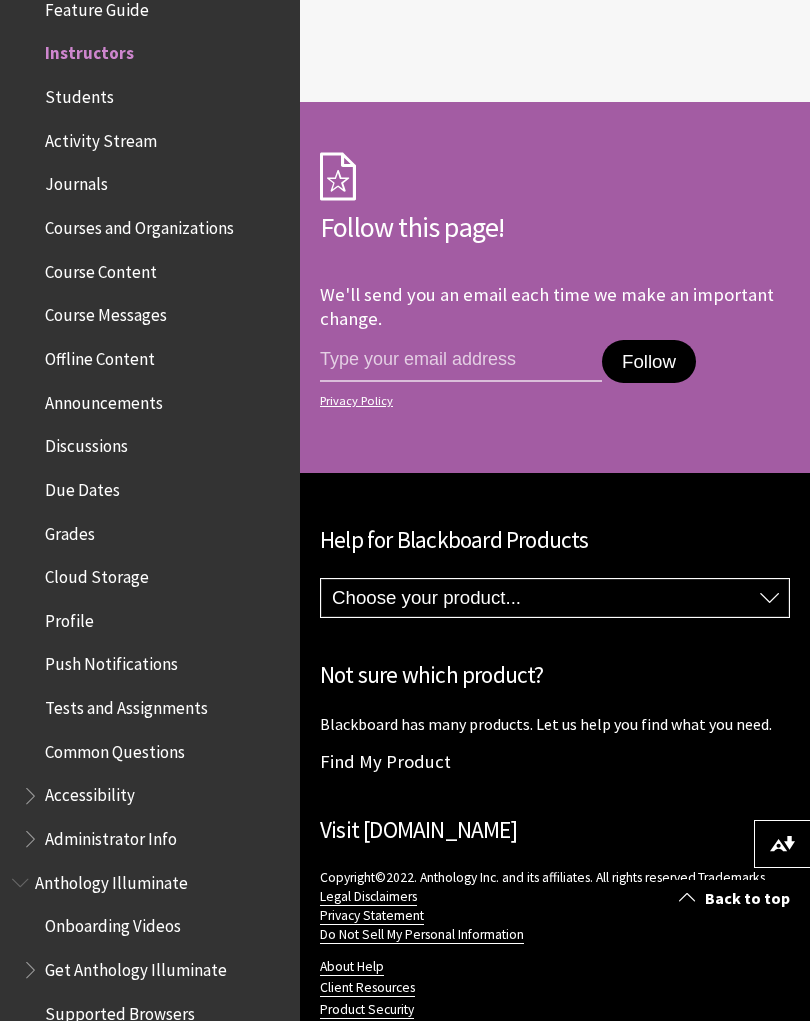 click on "Students" at bounding box center [79, 93] 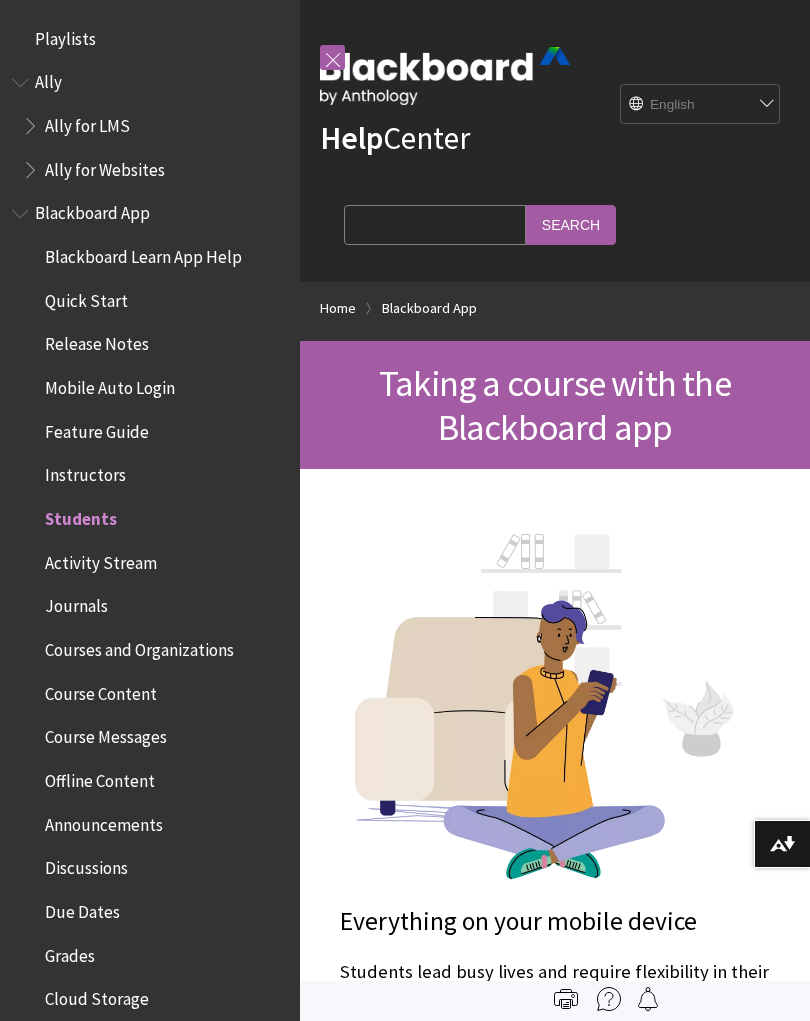 scroll, scrollTop: 0, scrollLeft: 0, axis: both 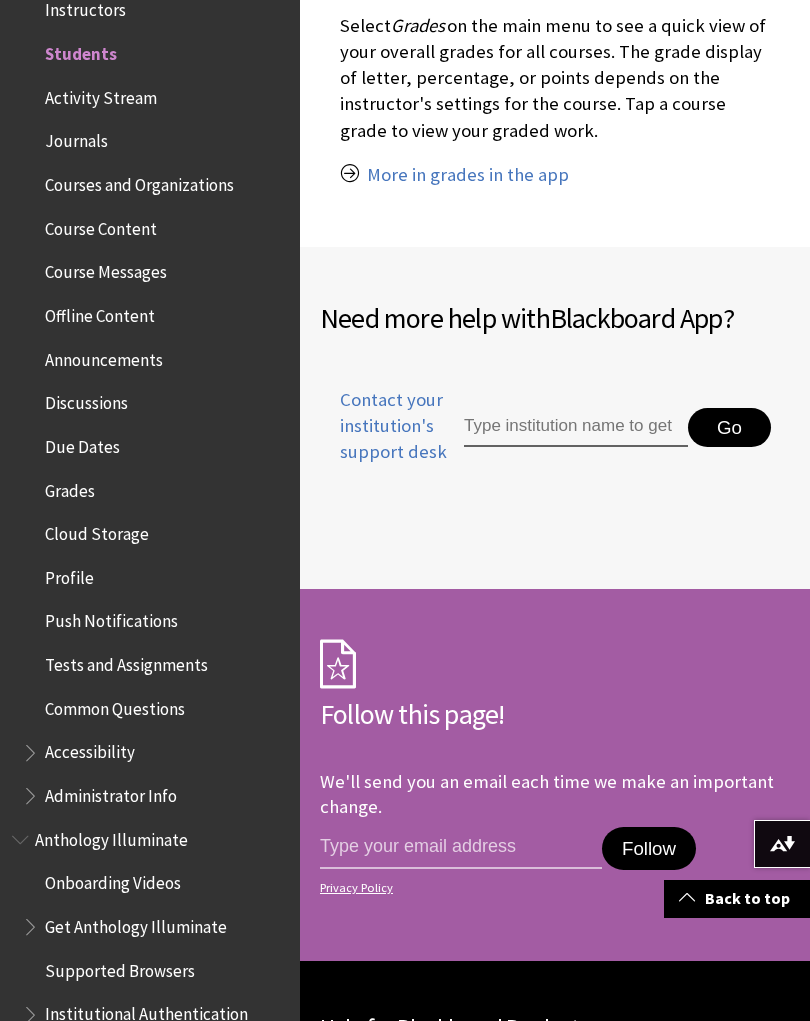 click on "Activity Stream" at bounding box center (101, 94) 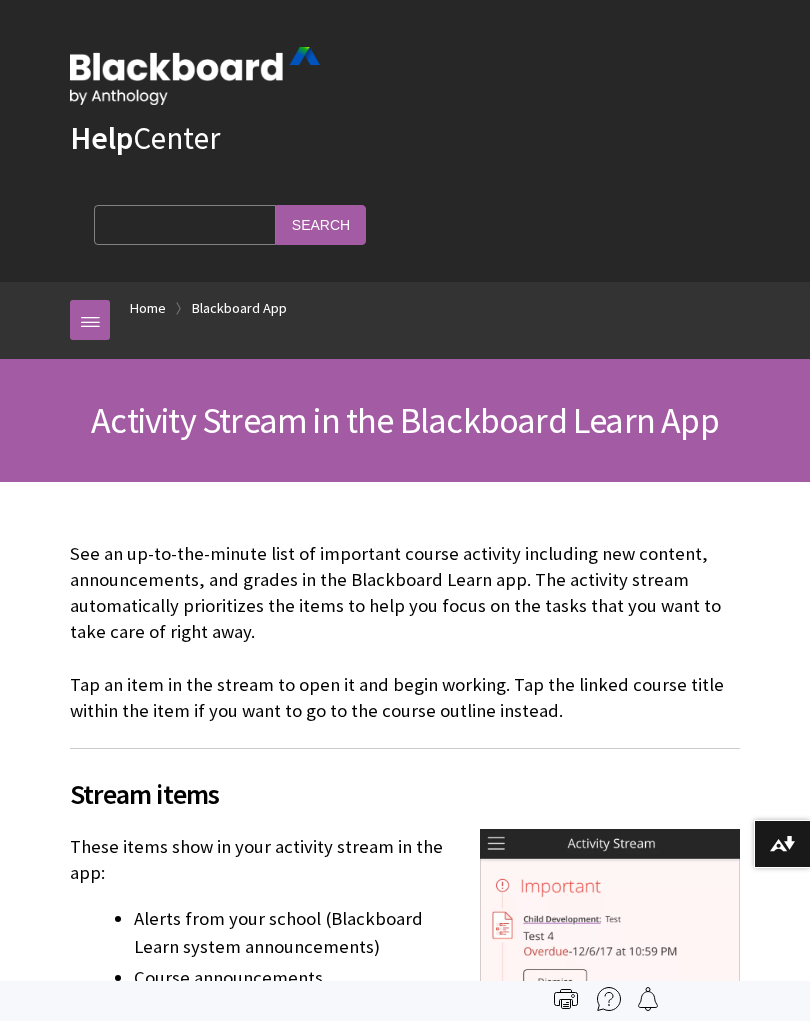scroll, scrollTop: 0, scrollLeft: 0, axis: both 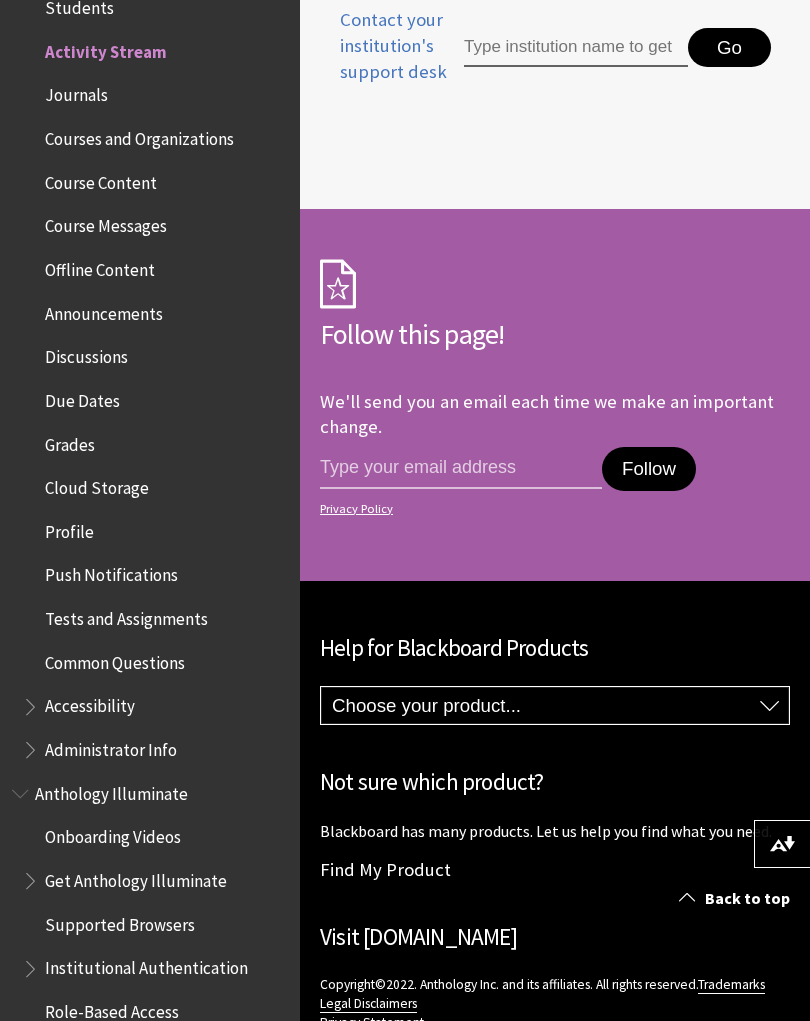 click on "Journals" at bounding box center [76, 92] 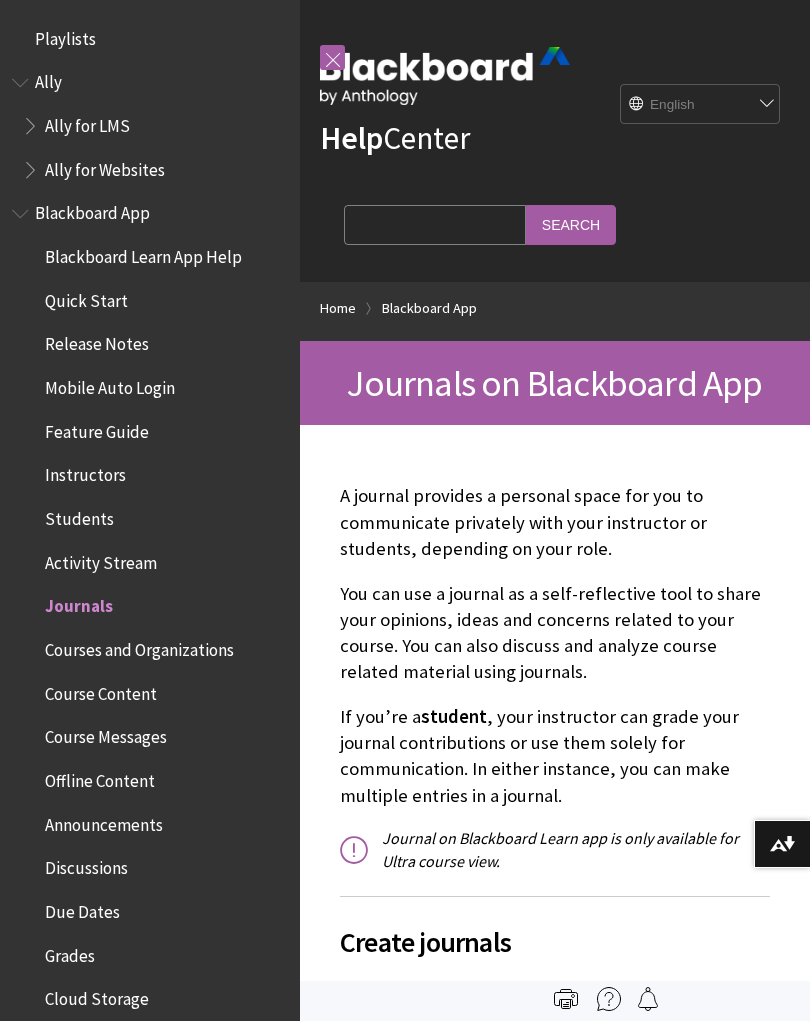 scroll, scrollTop: 0, scrollLeft: 0, axis: both 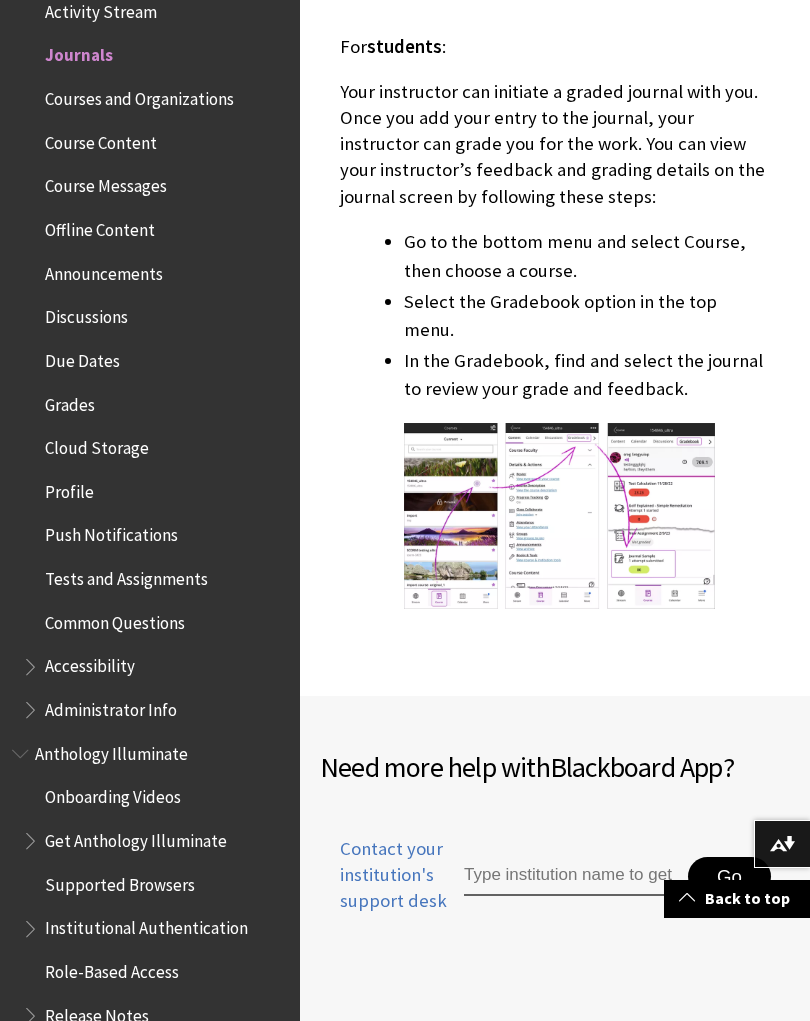 click on "Courses and Organizations" at bounding box center (139, 95) 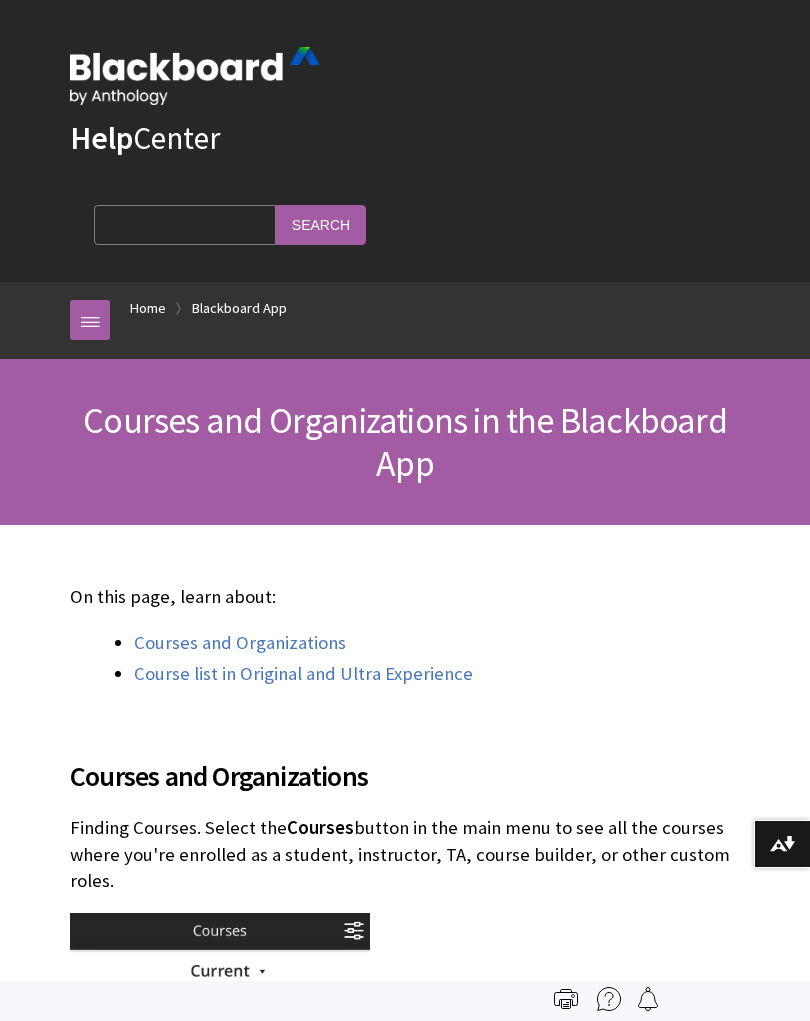 scroll, scrollTop: 0, scrollLeft: 0, axis: both 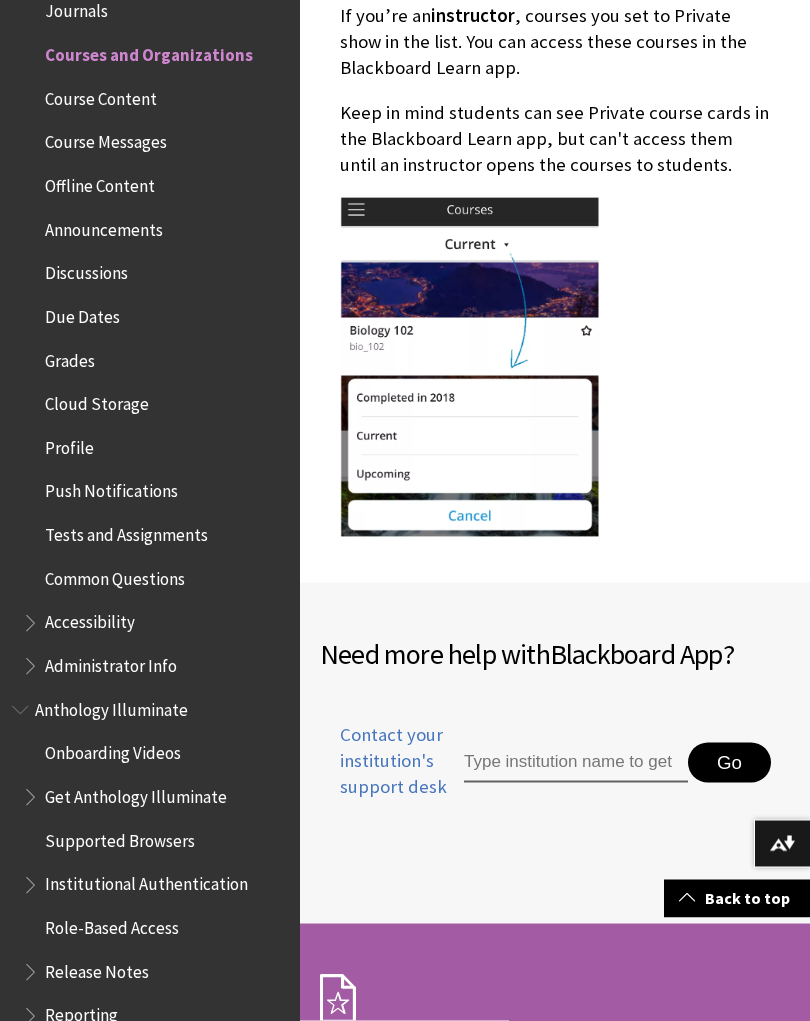 click on "Course Content" at bounding box center [101, 96] 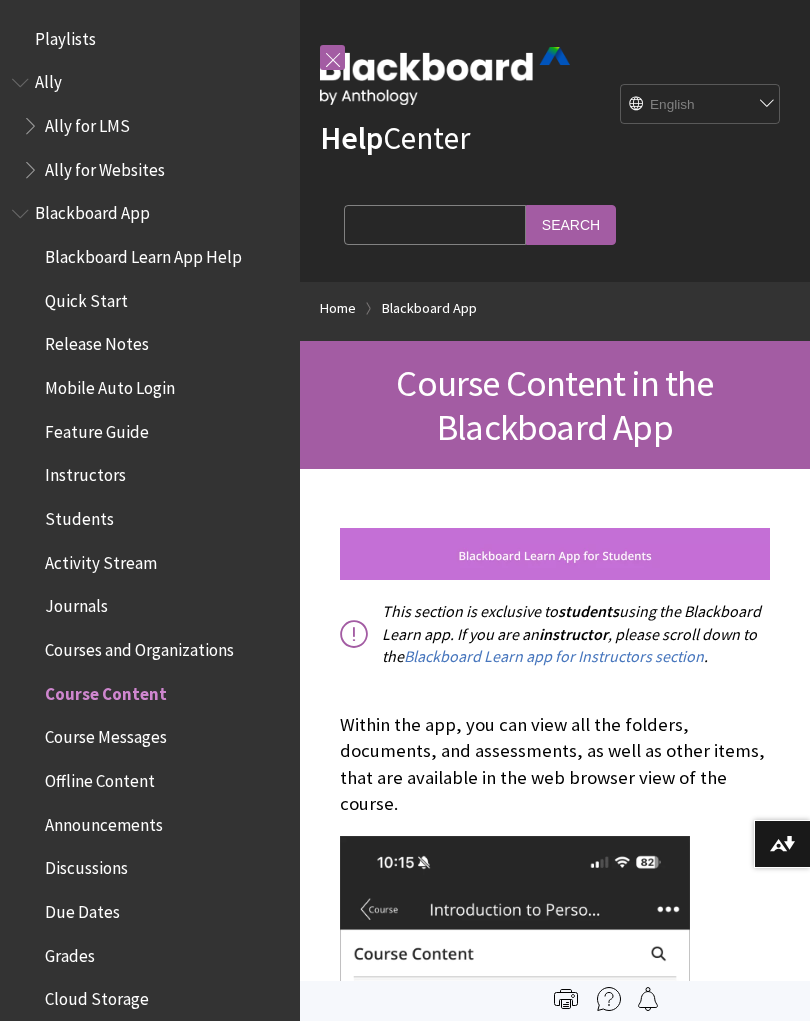scroll, scrollTop: 0, scrollLeft: 0, axis: both 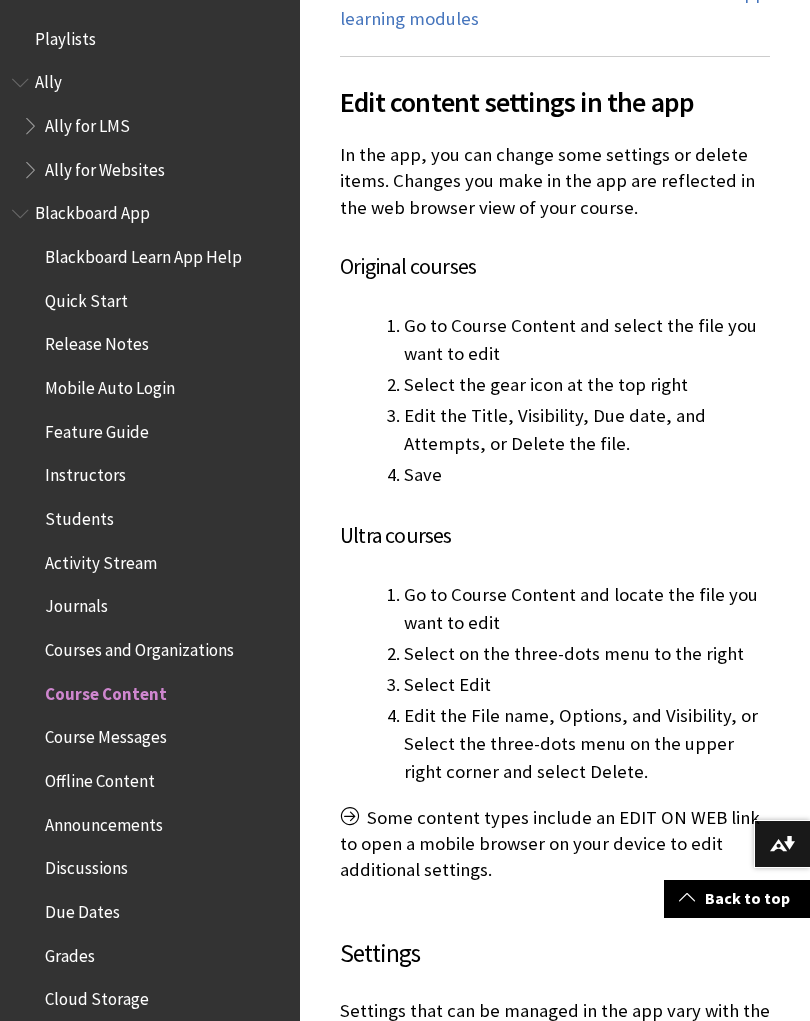 click on "Offline Content" at bounding box center (100, 777) 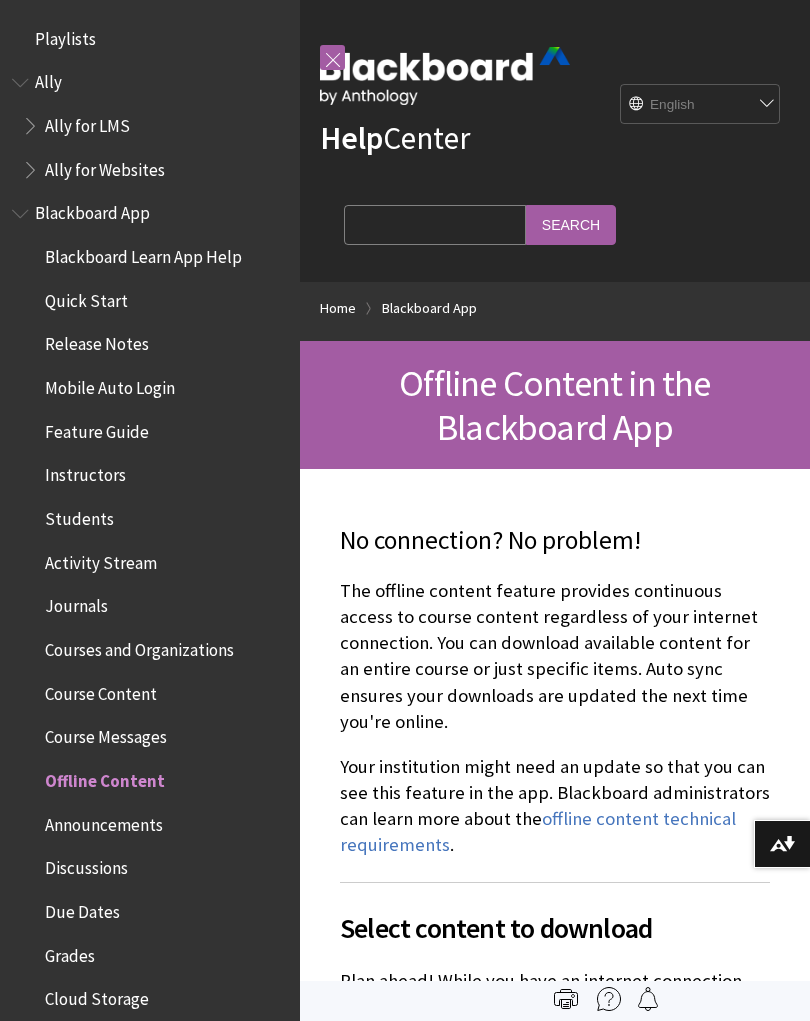 scroll, scrollTop: 0, scrollLeft: 0, axis: both 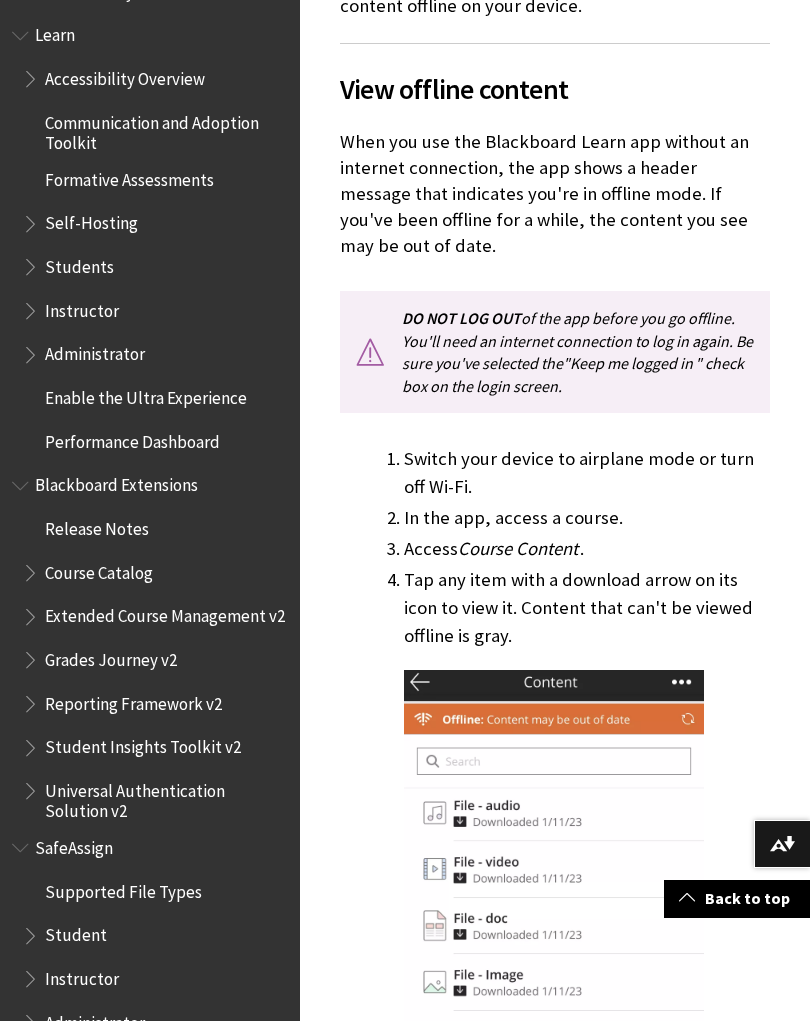 click on "Administrator" at bounding box center [95, 1019] 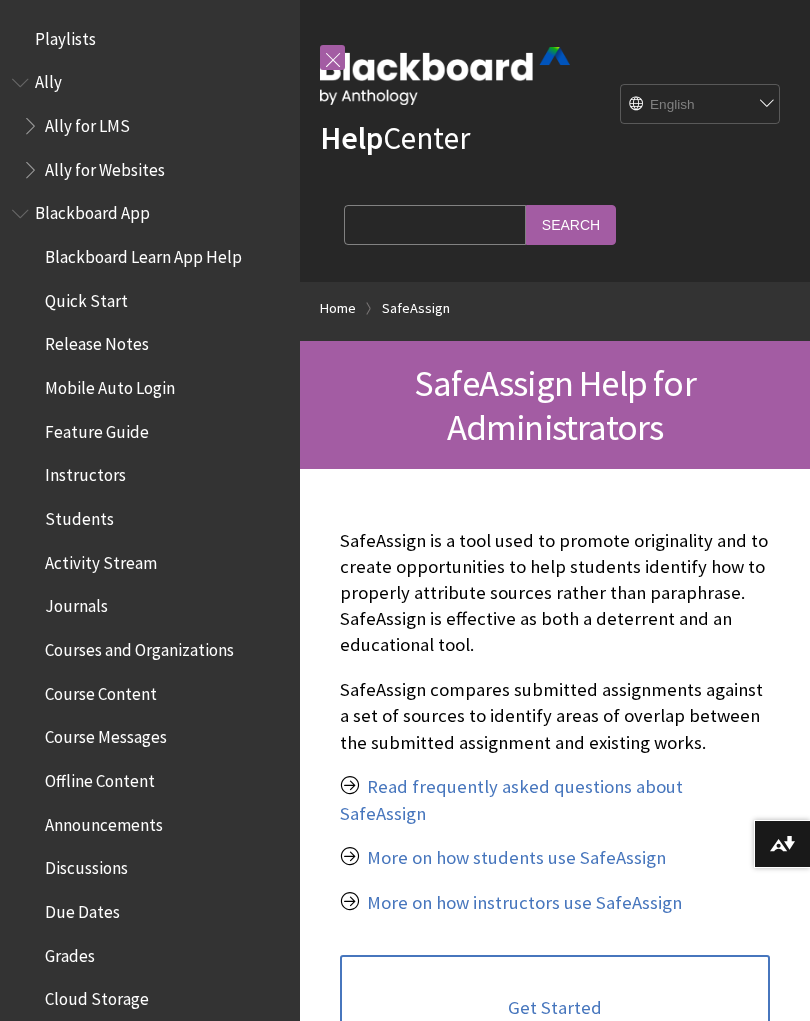 scroll, scrollTop: 0, scrollLeft: 0, axis: both 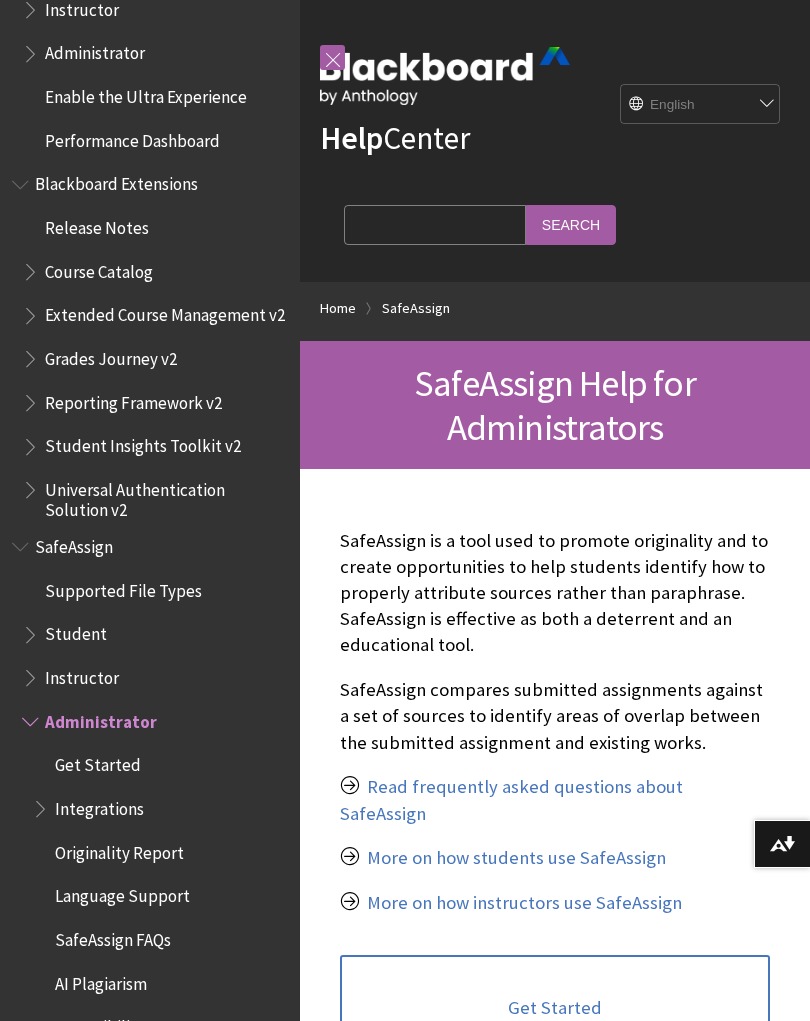 click on "Accessibility" at bounding box center [100, 1024] 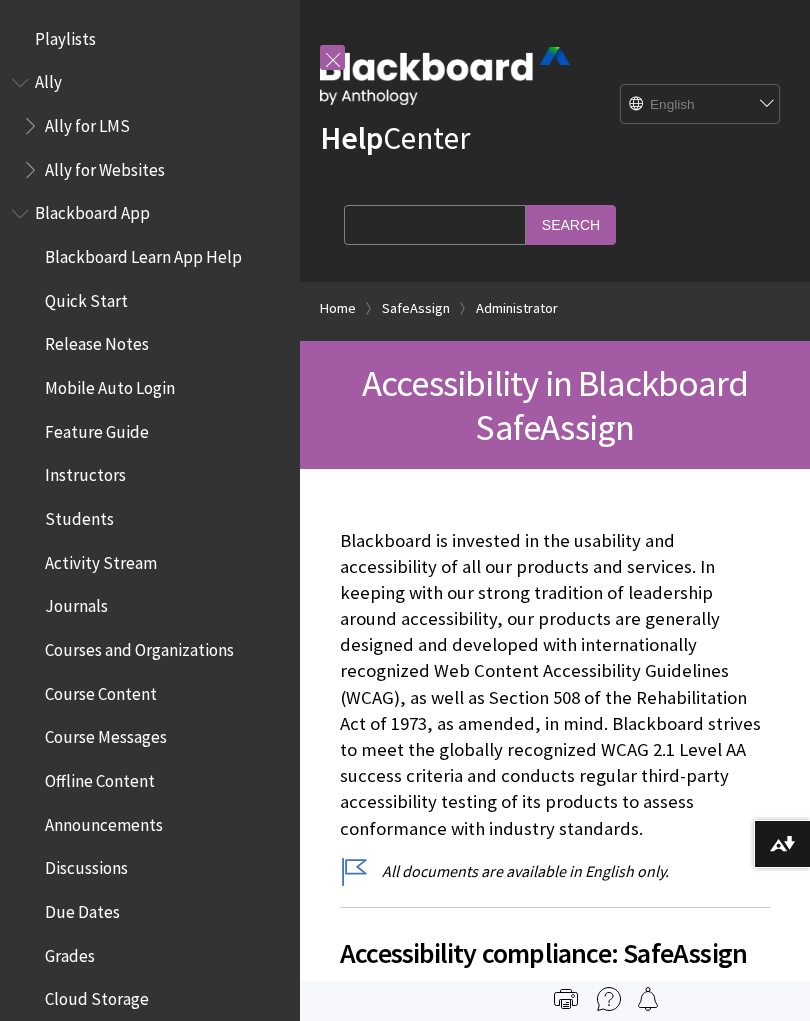scroll, scrollTop: 0, scrollLeft: 0, axis: both 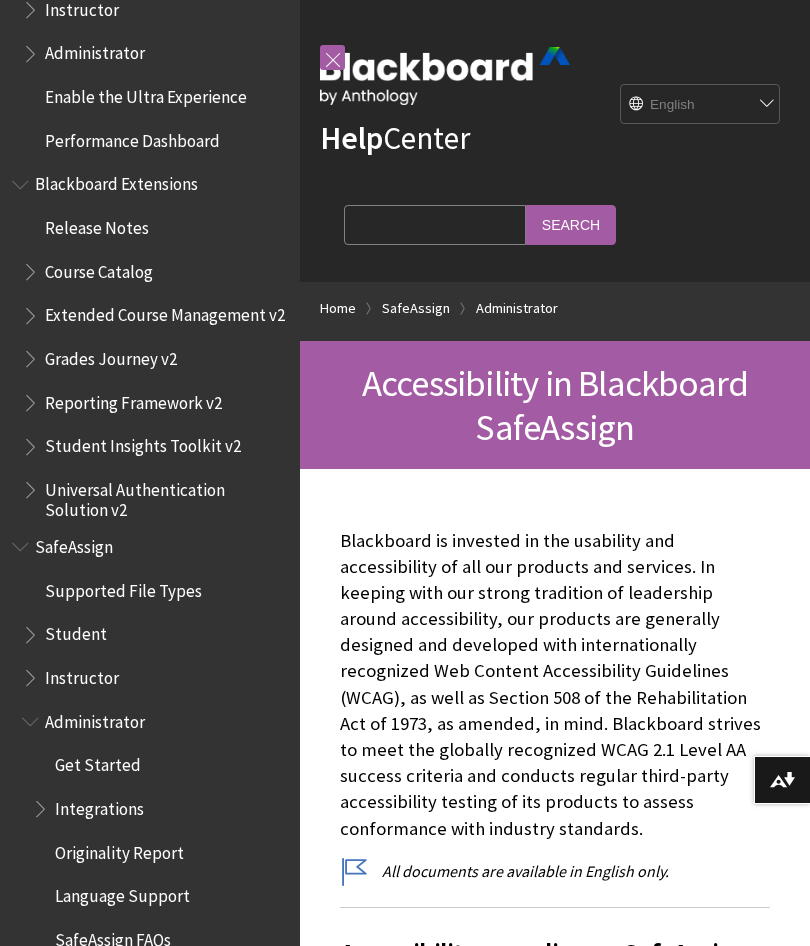 click on "Supported File Types Student Instructor Administrator Get Started Integrations Originality Report Language Support SafeAssign FAQs AI Plagiarism Accessibility" at bounding box center (150, 809) 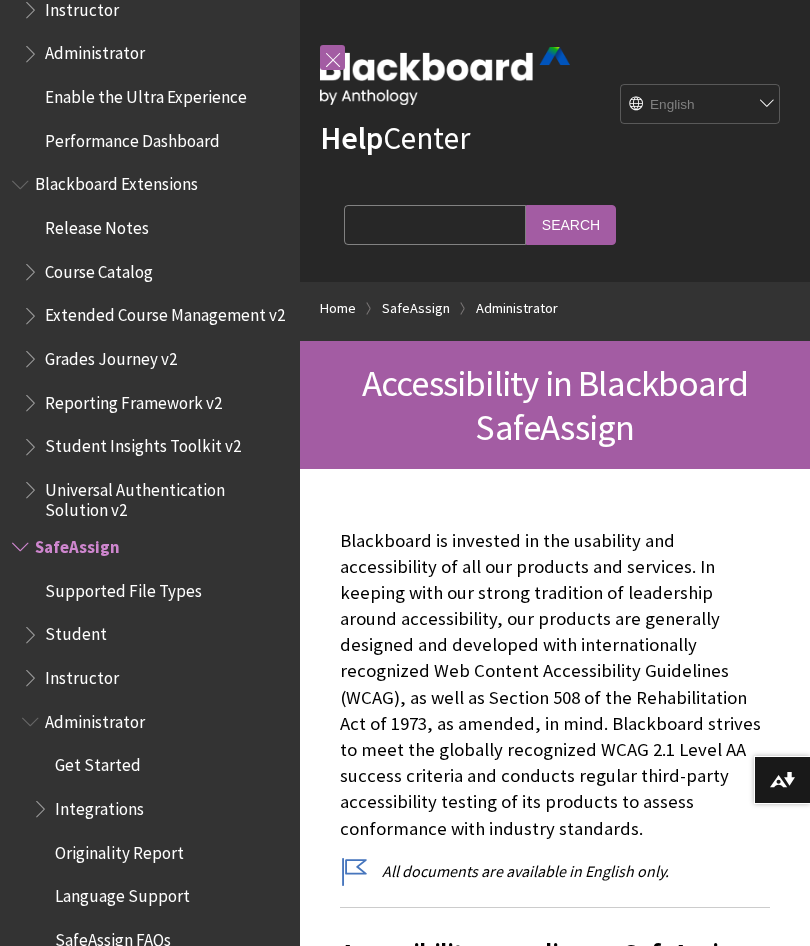 click on "Supported File Types" at bounding box center [123, 587] 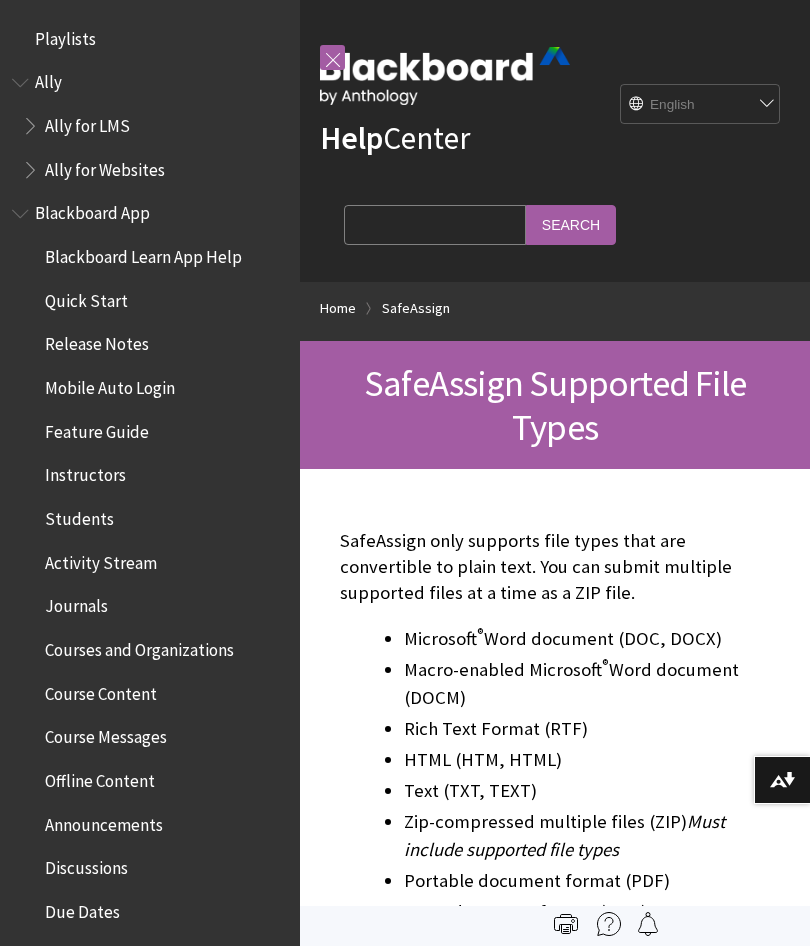 scroll, scrollTop: 0, scrollLeft: 0, axis: both 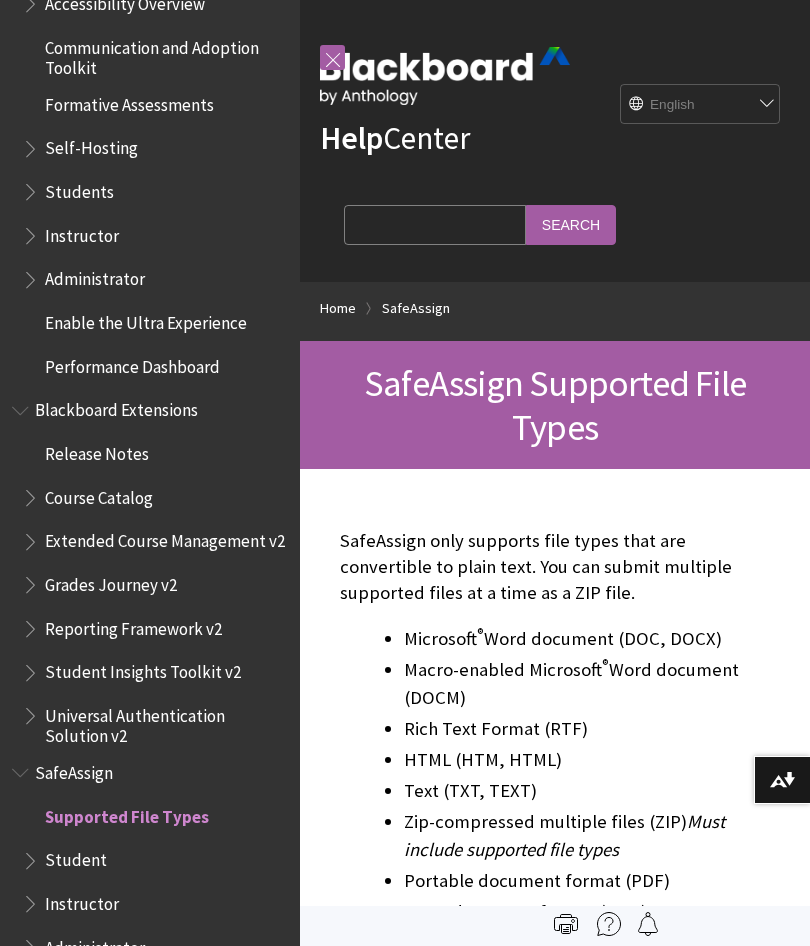 click on "Release Notes Course Catalog Extended Course Management v2 Grades Journey v2 Reporting Framework v2 Student Insights Toolkit v2 Universal Authentication Solution v2" at bounding box center [150, 591] 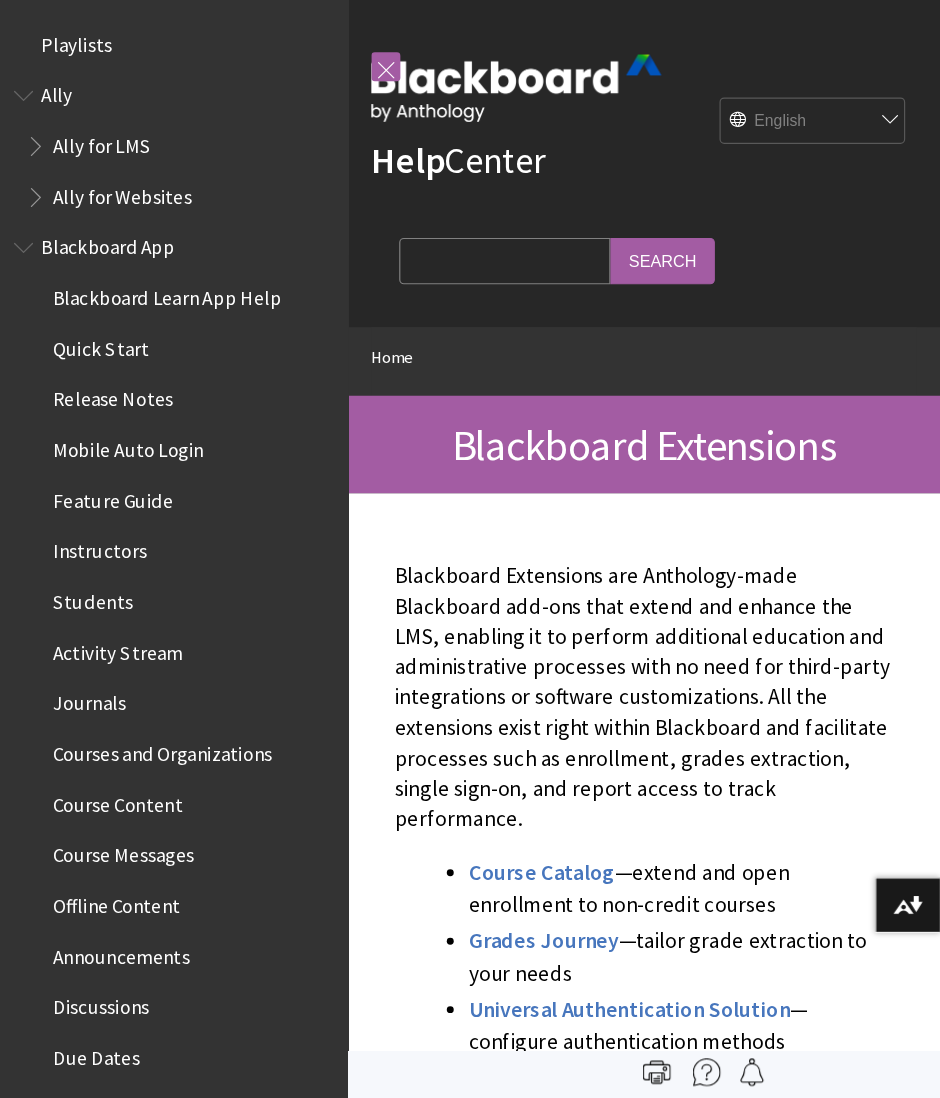 scroll, scrollTop: 0, scrollLeft: 0, axis: both 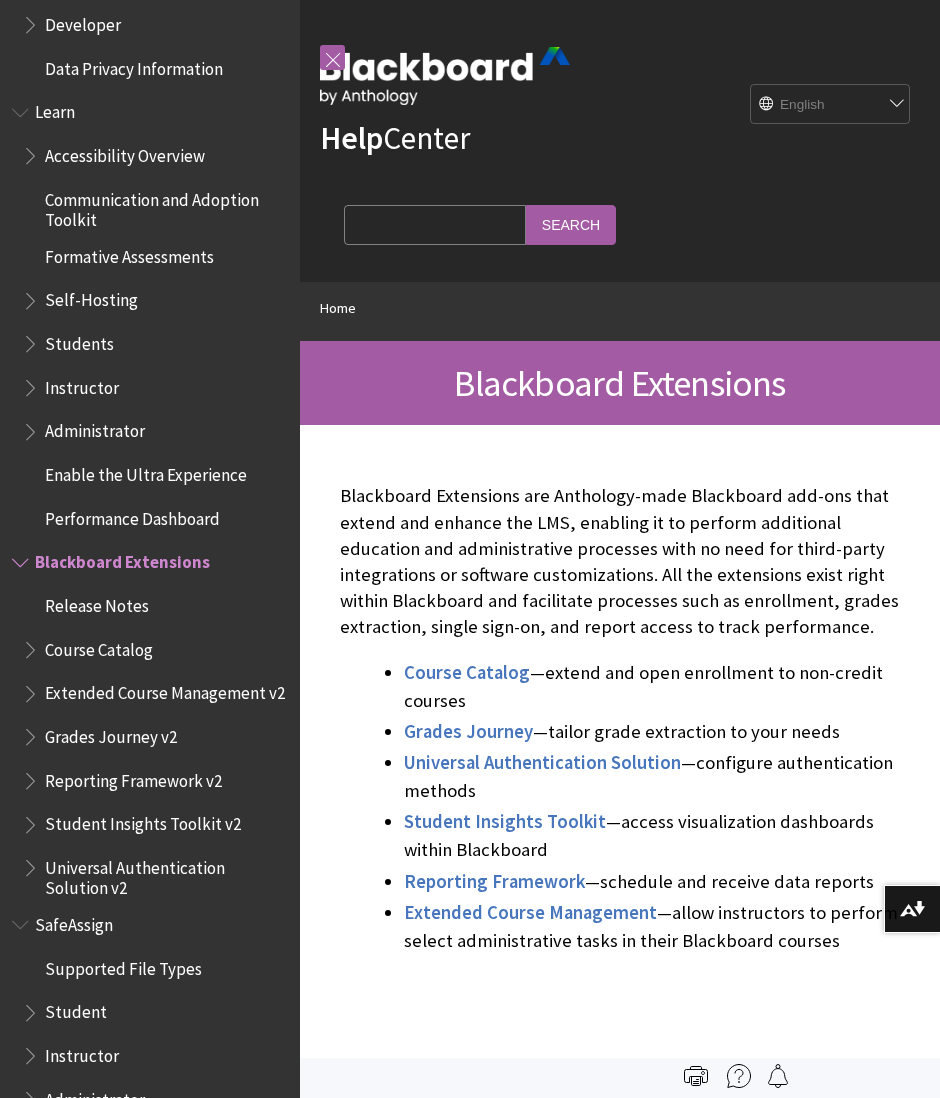 click on "Supported File Types" at bounding box center [123, 965] 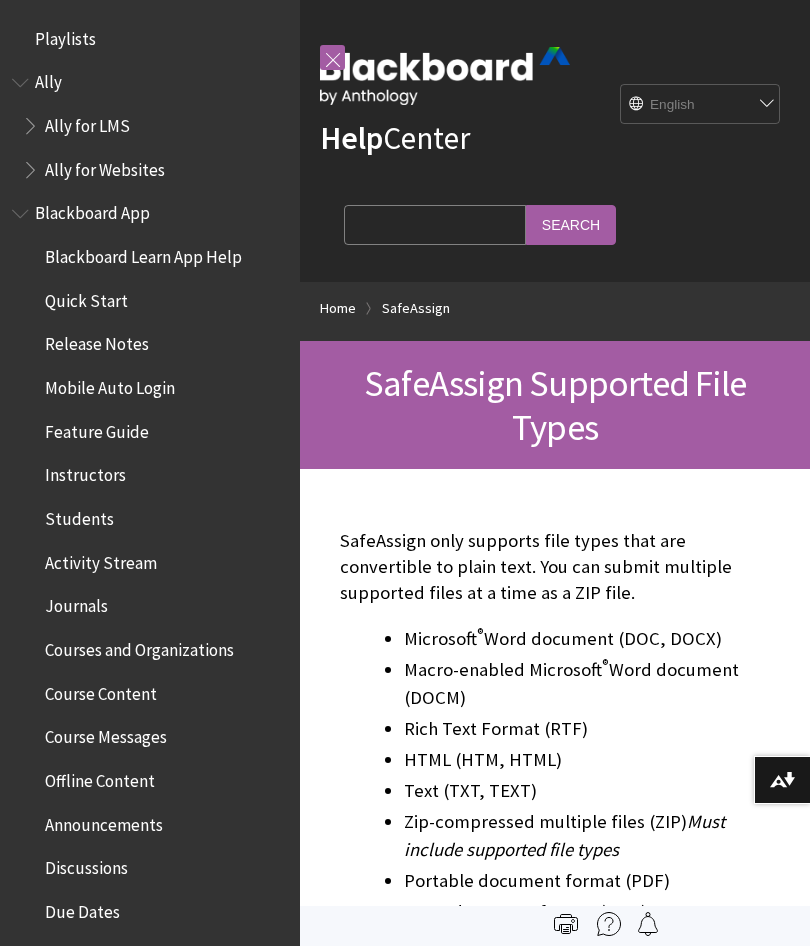 scroll, scrollTop: 0, scrollLeft: 0, axis: both 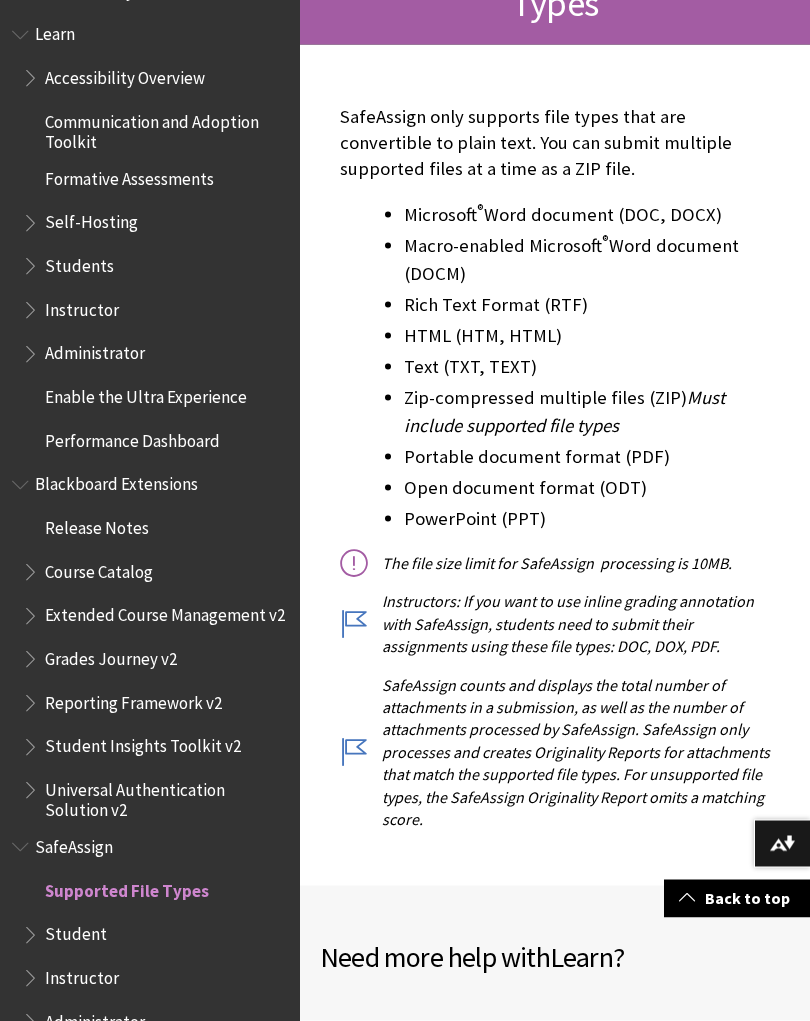 click on "Course Catalog" at bounding box center [155, 573] 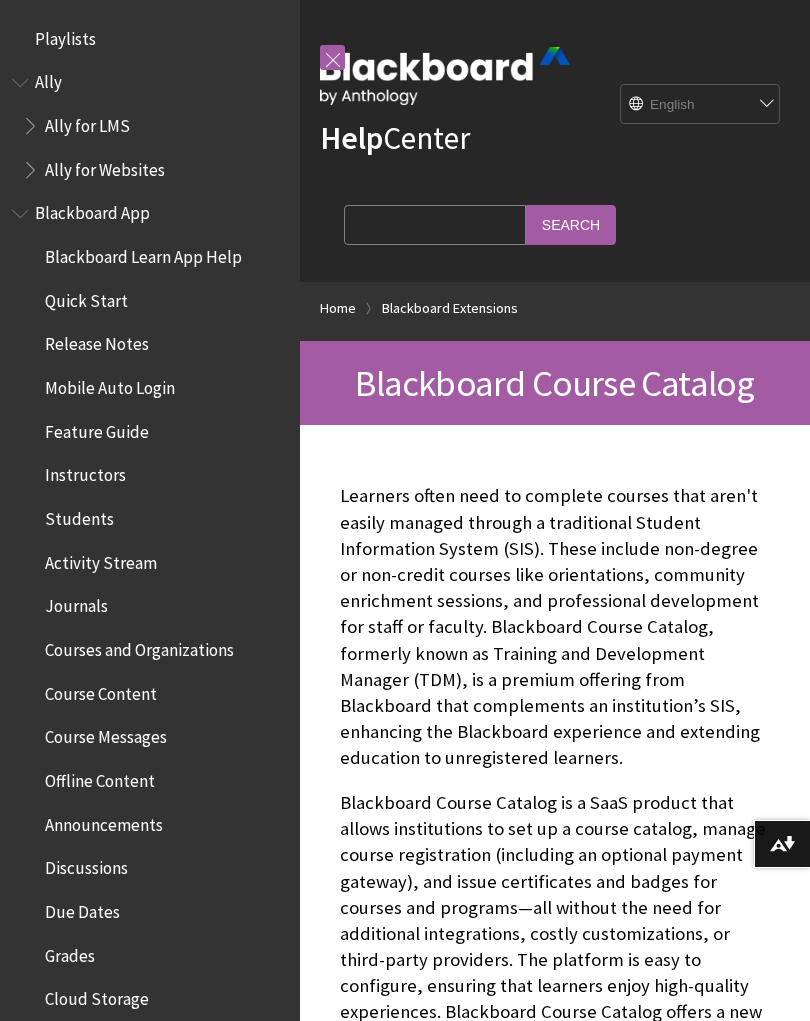 scroll, scrollTop: 0, scrollLeft: 0, axis: both 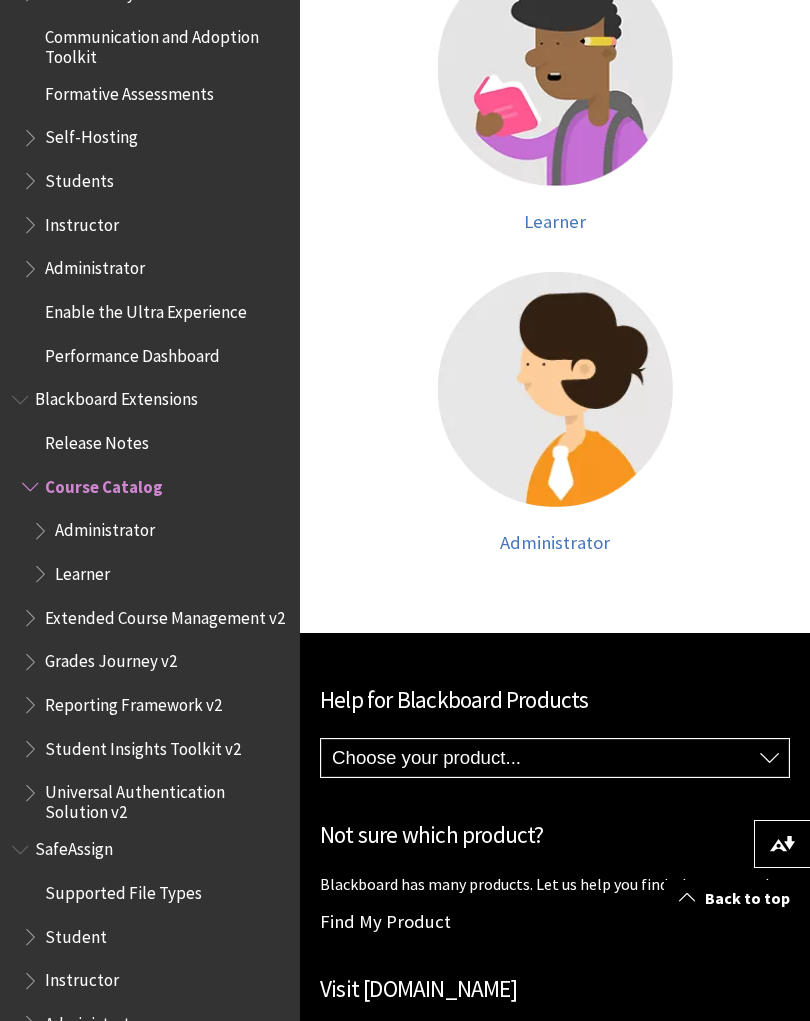 click on "Students" at bounding box center [79, 177] 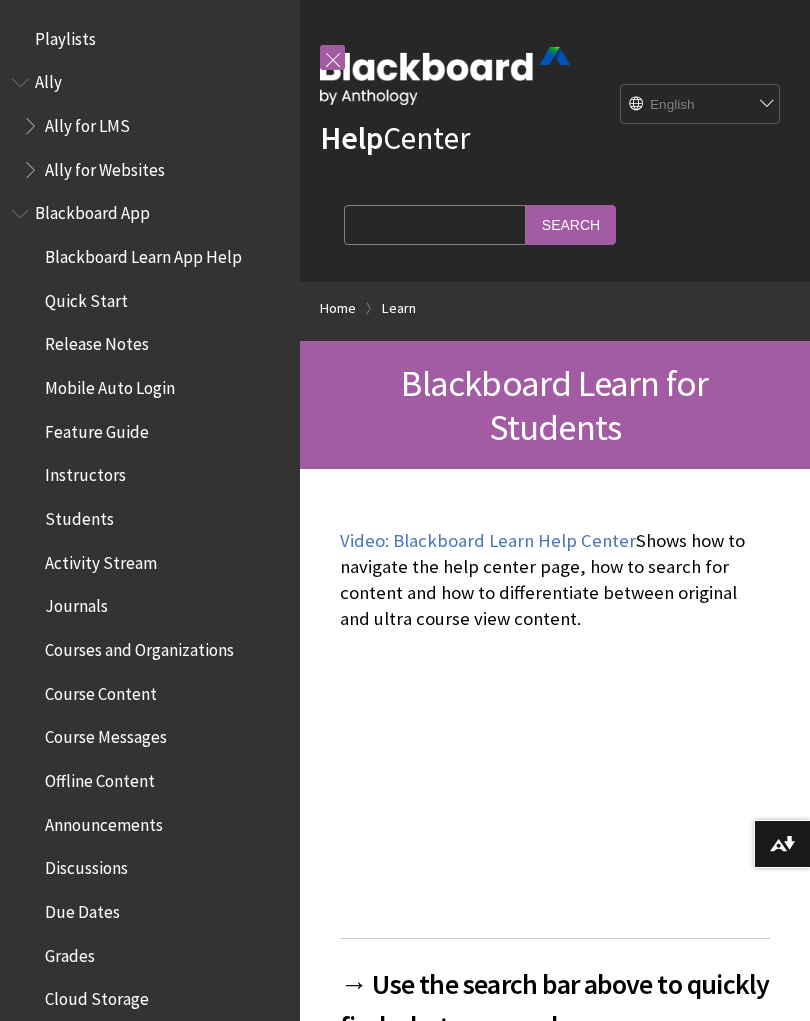 scroll, scrollTop: 0, scrollLeft: 0, axis: both 